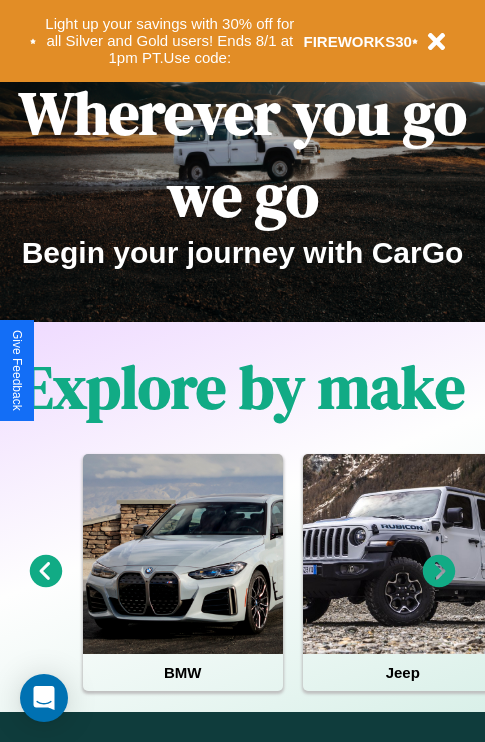 scroll, scrollTop: 0, scrollLeft: 0, axis: both 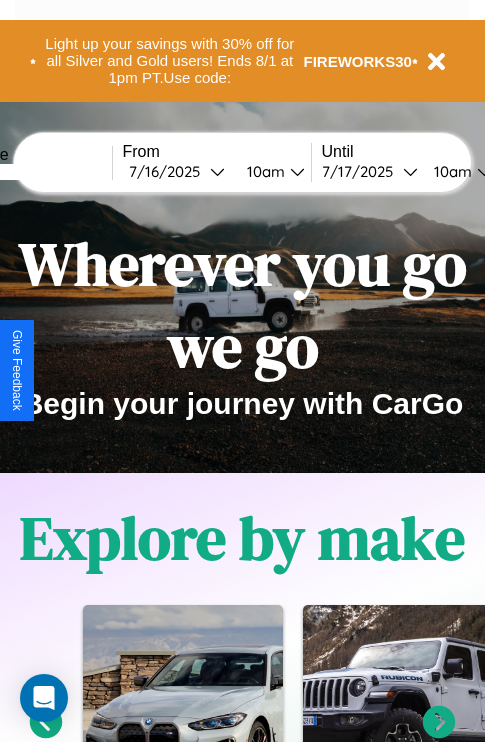 click at bounding box center [37, 172] 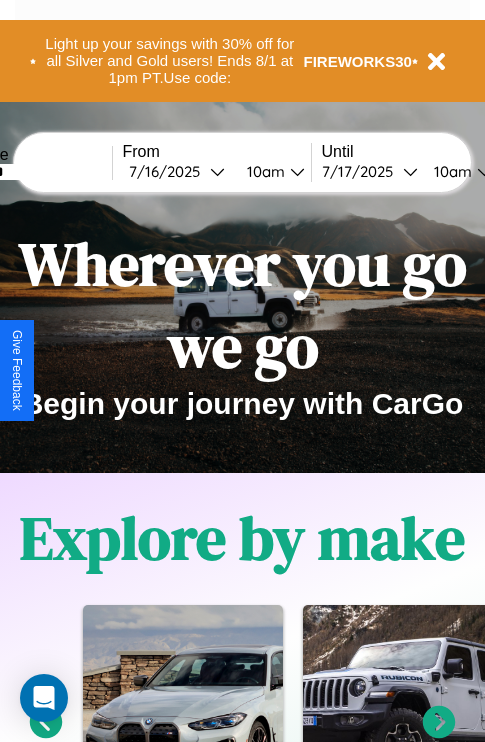 type on "*******" 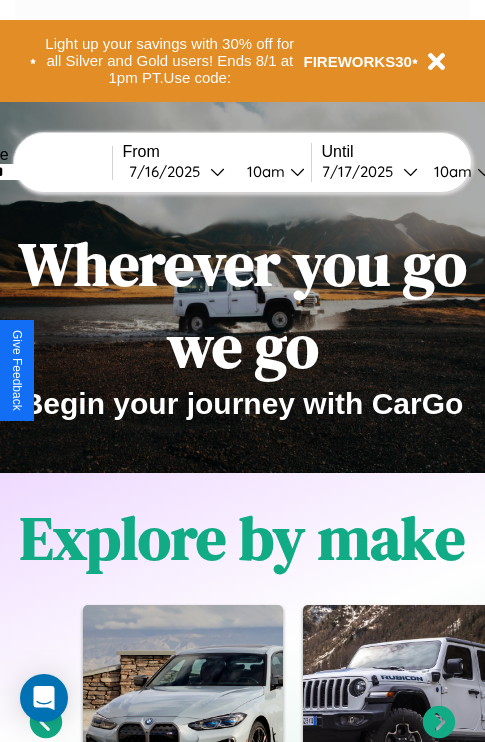 click on "7 / 16 / 2025" at bounding box center (169, 171) 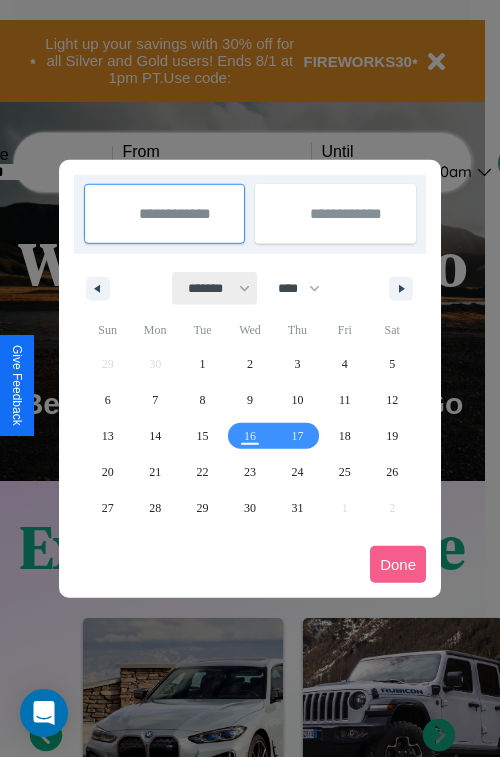 click on "******* ******** ***** ***** *** **** **** ****** ********* ******* ******** ********" at bounding box center (215, 288) 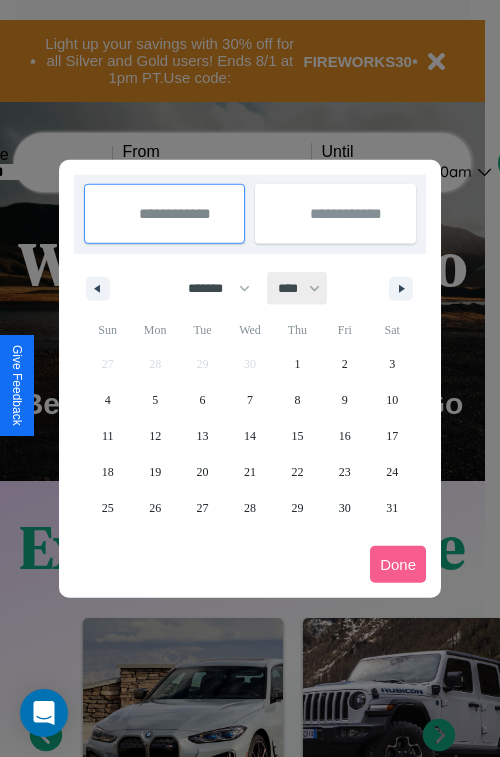 click on "**** **** **** **** **** **** **** **** **** **** **** **** **** **** **** **** **** **** **** **** **** **** **** **** **** **** **** **** **** **** **** **** **** **** **** **** **** **** **** **** **** **** **** **** **** **** **** **** **** **** **** **** **** **** **** **** **** **** **** **** **** **** **** **** **** **** **** **** **** **** **** **** **** **** **** **** **** **** **** **** **** **** **** **** **** **** **** **** **** **** **** **** **** **** **** **** **** **** **** **** **** **** **** **** **** **** **** **** **** **** **** **** **** **** **** **** **** **** **** **** ****" at bounding box center [298, 288] 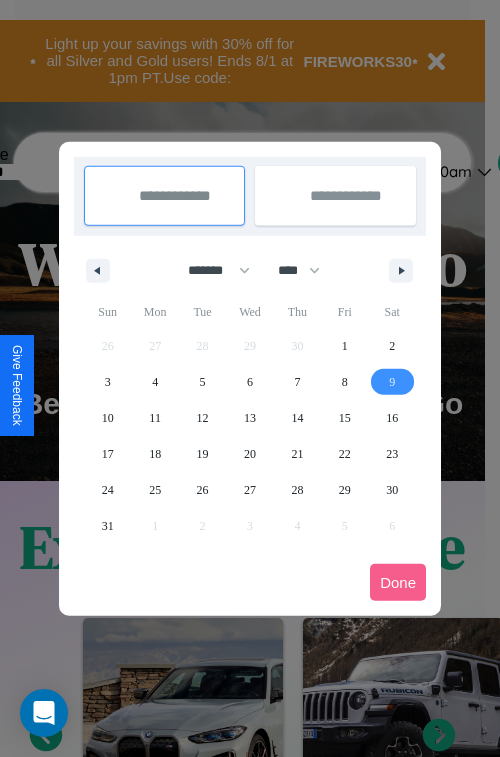 click on "9" at bounding box center (392, 382) 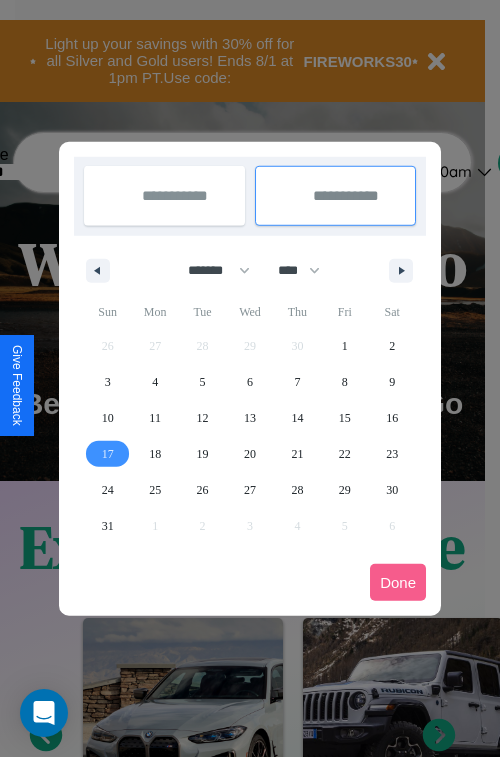 click on "17" at bounding box center [108, 454] 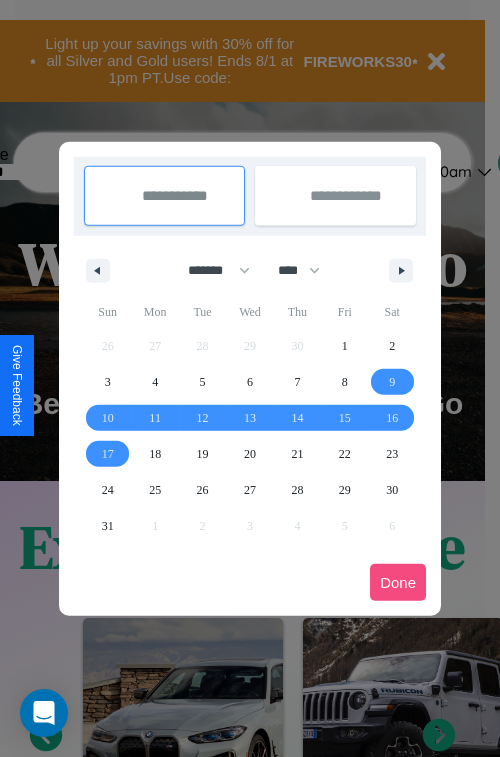 click on "Done" at bounding box center (398, 582) 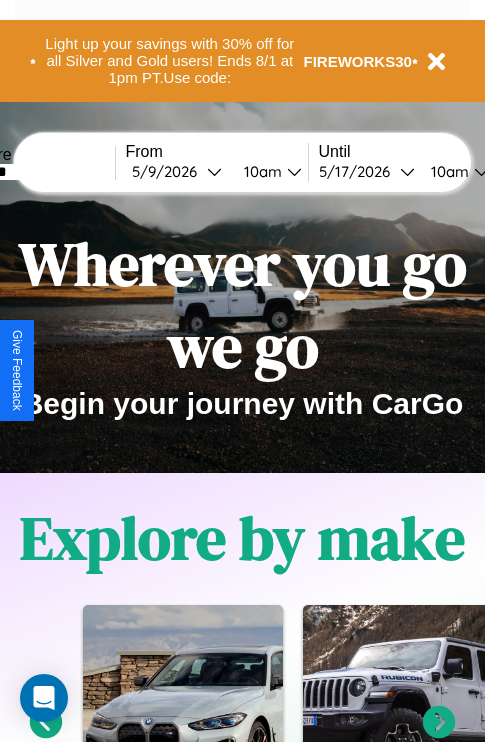 click on "10am" at bounding box center (260, 171) 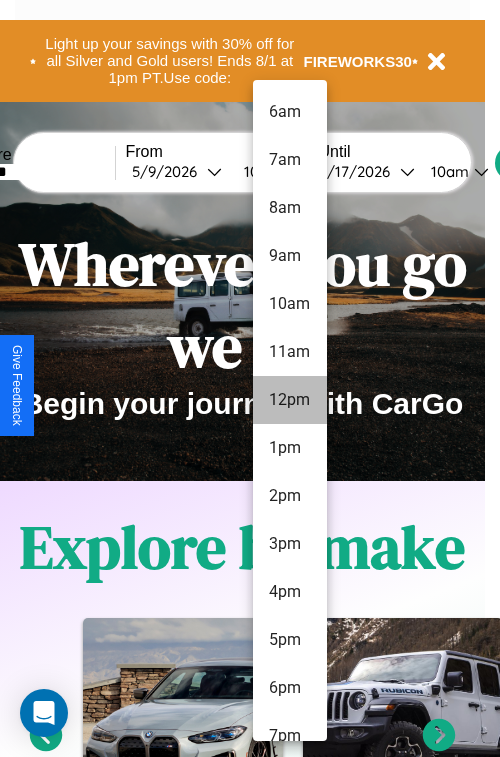 click on "12pm" at bounding box center (290, 400) 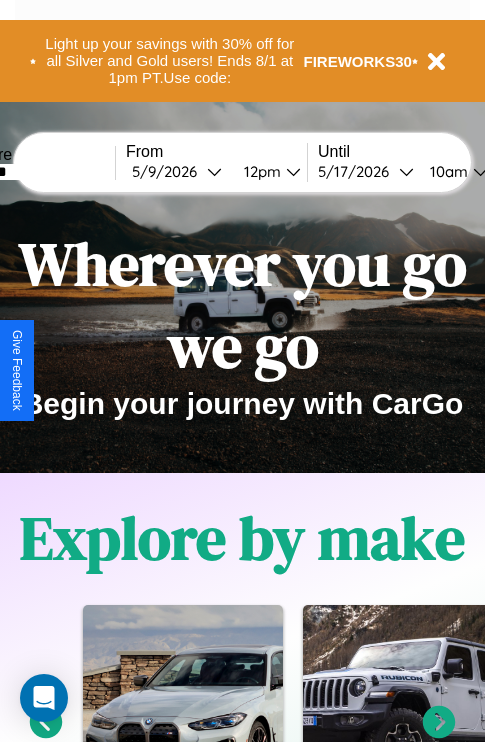 scroll, scrollTop: 0, scrollLeft: 71, axis: horizontal 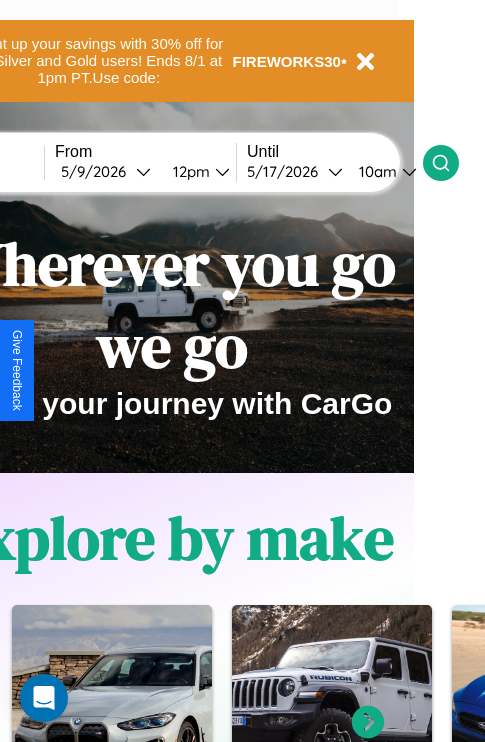 click 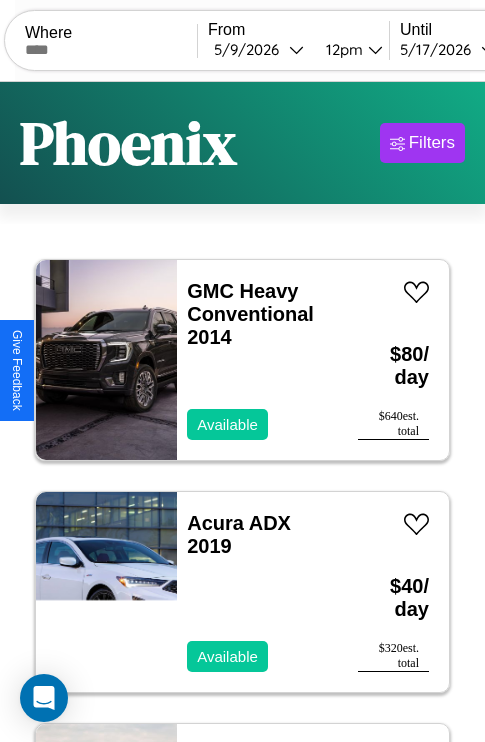 scroll, scrollTop: 66, scrollLeft: 0, axis: vertical 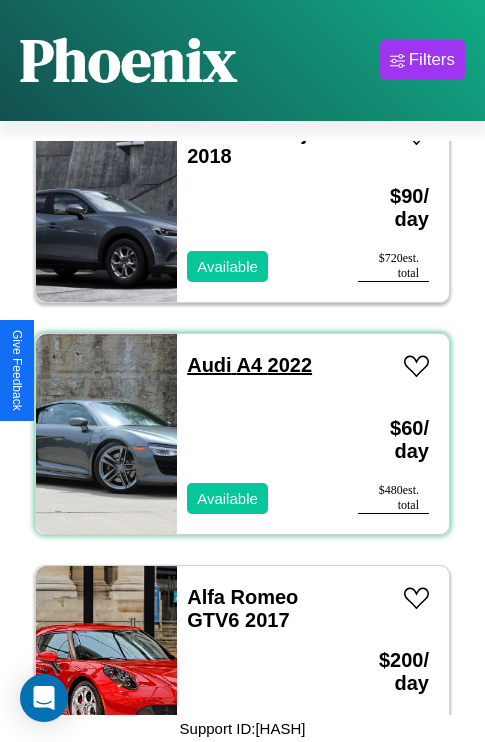 click on "Audi   A4   2022" at bounding box center (249, 365) 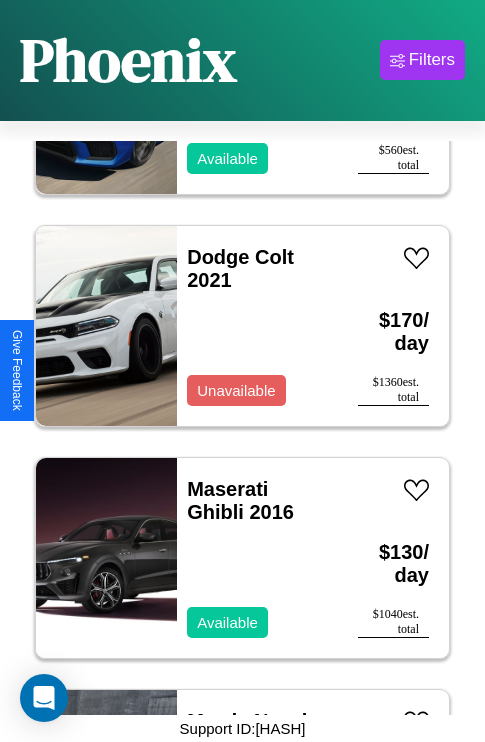 scroll, scrollTop: 13995, scrollLeft: 0, axis: vertical 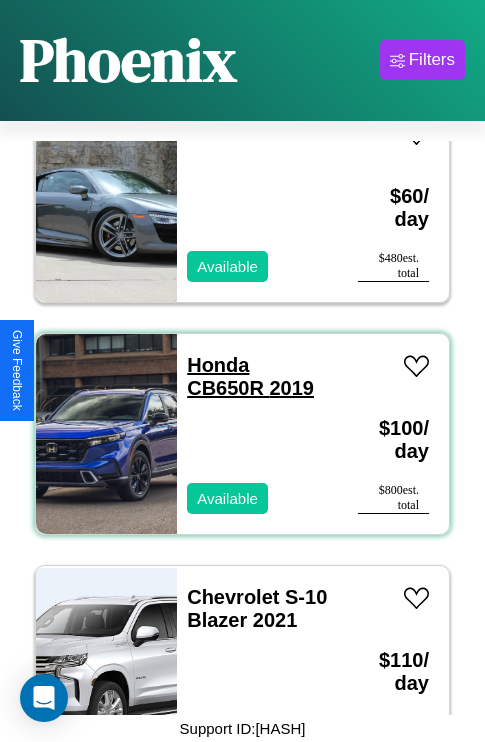 click on "Honda   CB650R   2019" at bounding box center (250, 376) 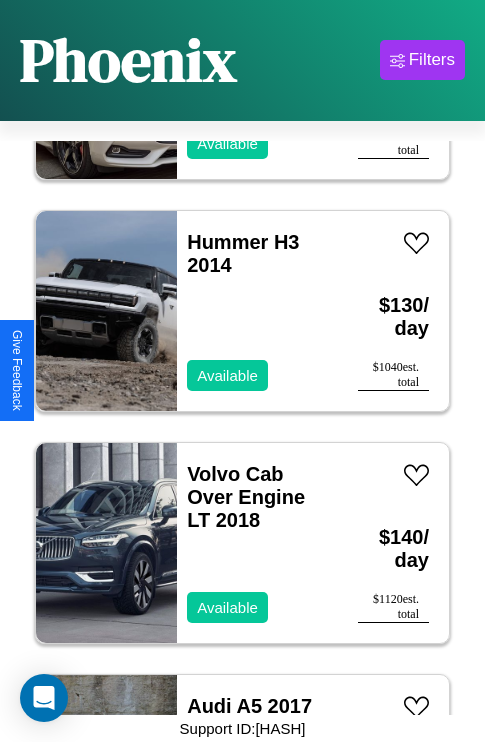 scroll, scrollTop: 3787, scrollLeft: 0, axis: vertical 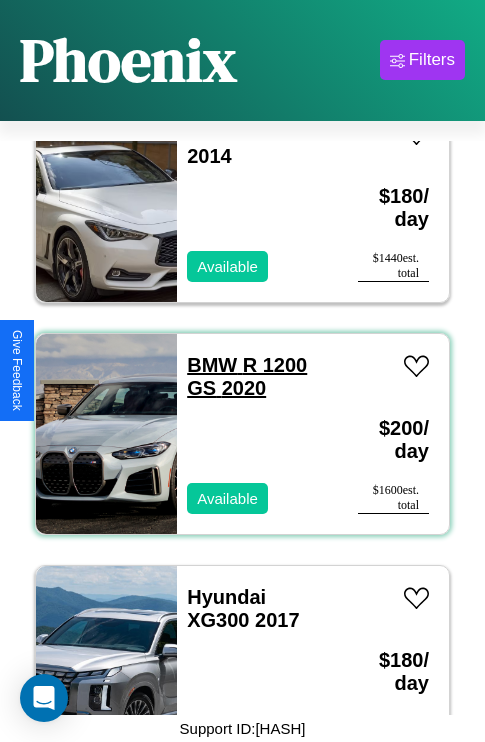click on "BMW   R 1200 GS   2020" at bounding box center [247, 376] 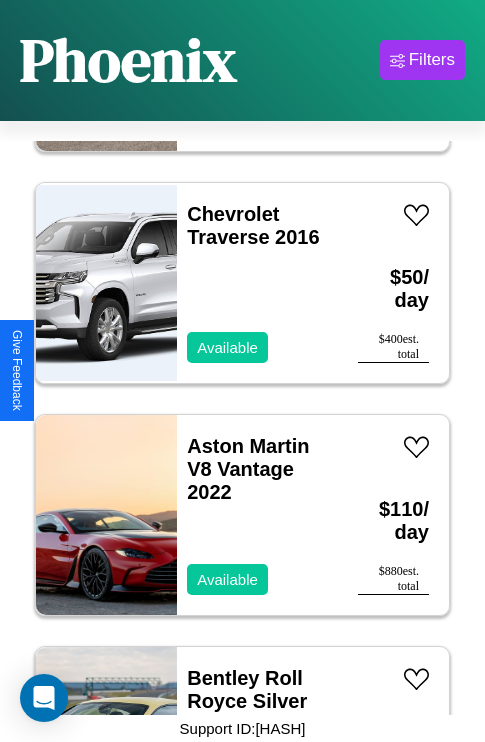 scroll, scrollTop: 30542, scrollLeft: 0, axis: vertical 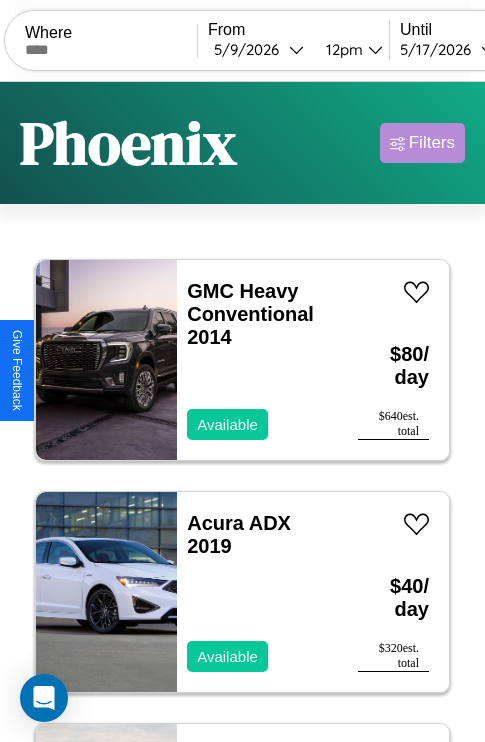 click on "Filters" at bounding box center [432, 143] 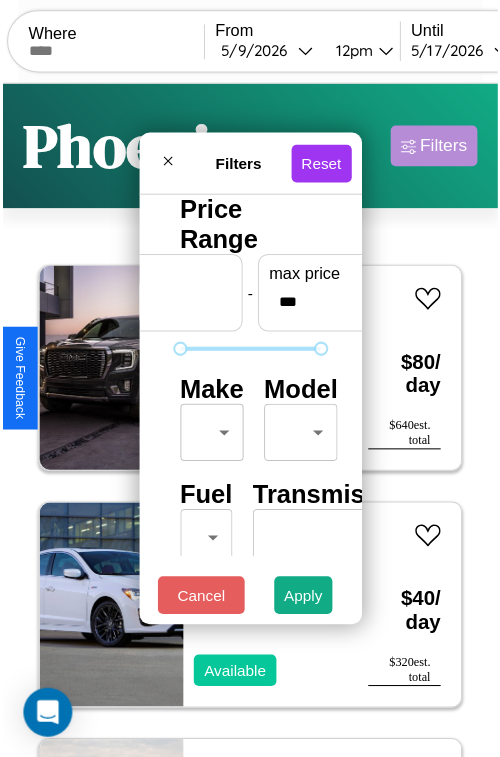 scroll, scrollTop: 59, scrollLeft: 0, axis: vertical 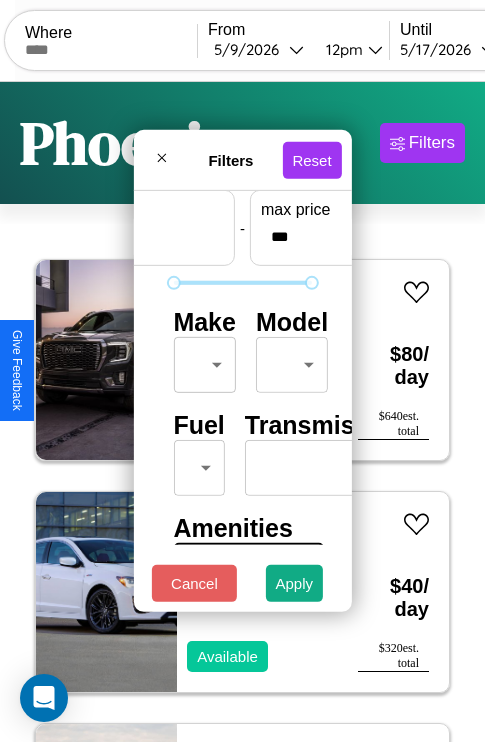 click on "CarGo Where From 5 / 9 / 2026 12pm Until 5 / 17 / 2026 10am Become a Host Login Sign Up Phoenix Filters 134  cars in this area These cars can be picked up in this city. GMC   Heavy Conventional   2014 Available $ 80  / day $ 640  est. total Acura   ADX   2019 Available $ 40  / day $ 320  est. total Bentley   Flying Spur   2018 Available $ 130  / day $ 1040  est. total Aston Martin   Vanquish Zagato   2016 Available $ 160  / day $ 1280  est. total Jeep   Cherokee   2018 Unavailable $ 150  / day $ 1200  est. total Mercedes   LP1419   2024 Unavailable $ 40  / day $ 320  est. total Jaguar   XF   2019 Unavailable $ 70  / day $ 560  est. total Subaru   GL-10   2018 Available $ 60  / day $ 480  est. total Ford   F-650   2020 Available $ 180  / day $ 1440  est. total Bentley   Roll Royce Silver Seraph   2020 Available $ 150  / day $ 1200  est. total Mercedes   C-Class   2021 Available $ 80  / day $ 640  est. total Fiat   500L   2018 Available $ 140  / day $ 1120  est. total Chevrolet   Military Truck   2023 Available" at bounding box center (242, 412) 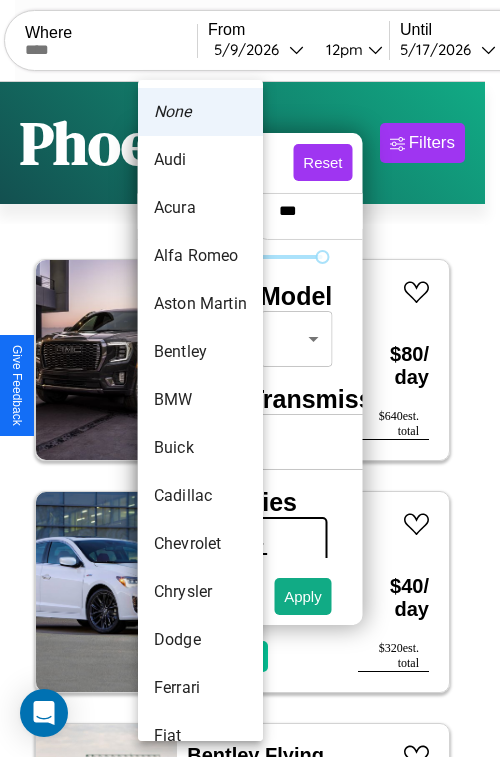 click on "Bentley" at bounding box center (200, 352) 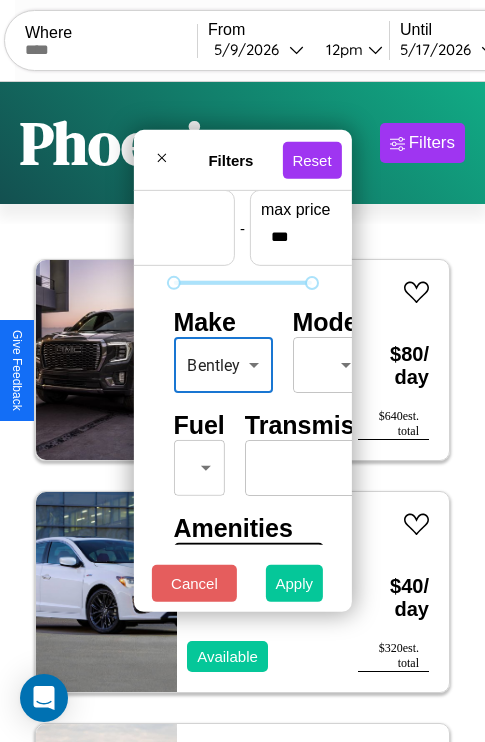 click on "Apply" at bounding box center [295, 583] 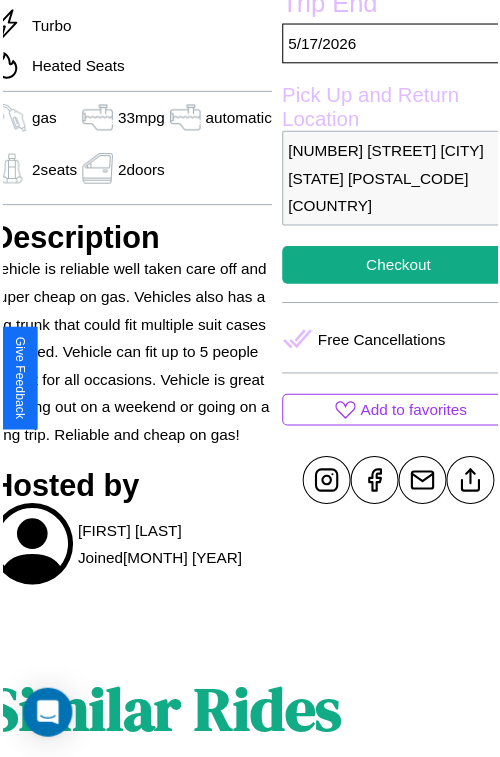 scroll, scrollTop: 600, scrollLeft: 84, axis: both 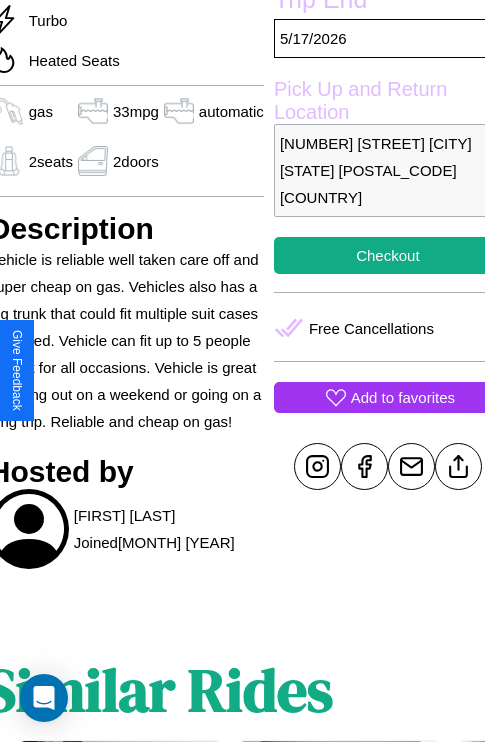 click on "Add to favorites" at bounding box center [403, 397] 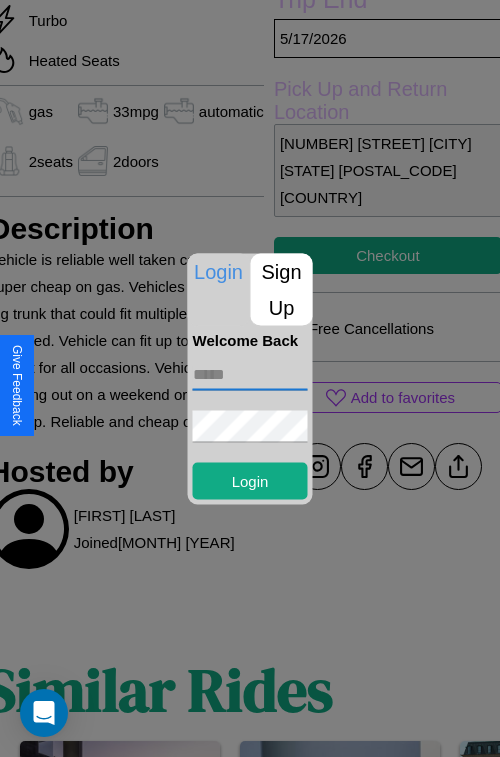 click at bounding box center [250, 374] 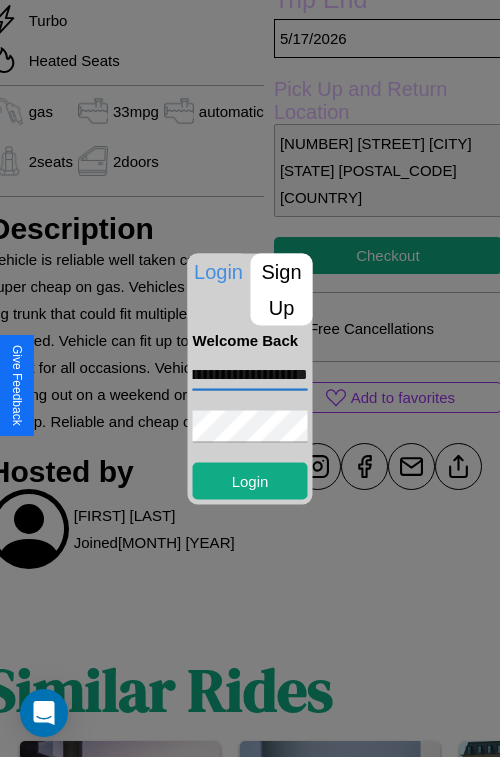 scroll, scrollTop: 0, scrollLeft: 111, axis: horizontal 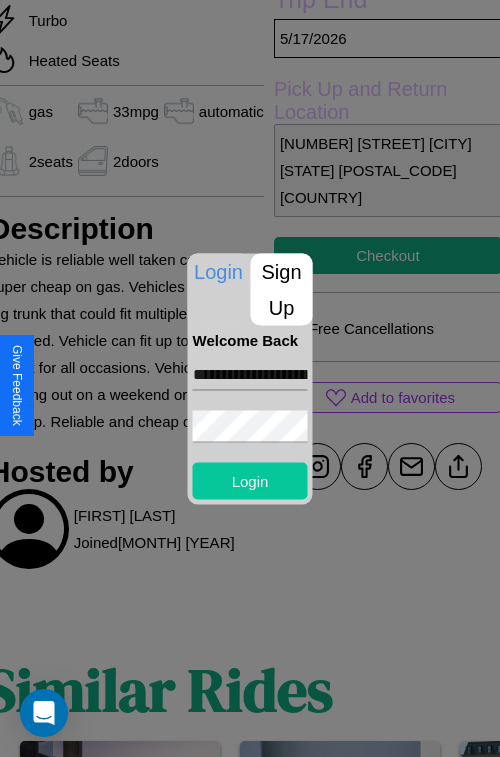 click on "Login" at bounding box center (250, 480) 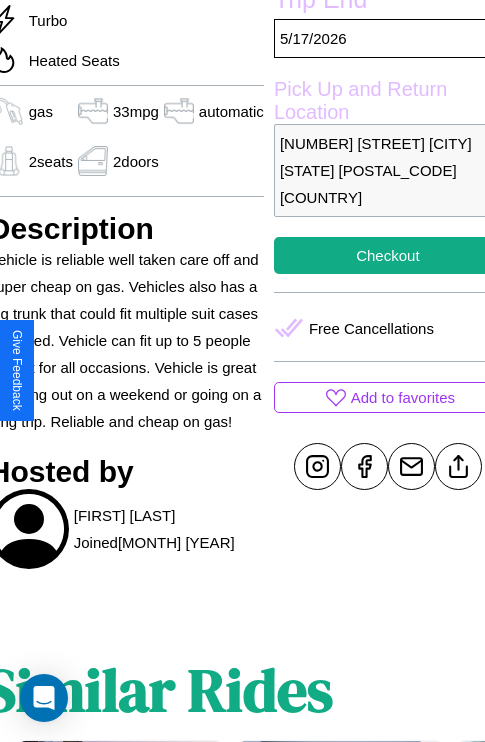 scroll, scrollTop: 930, scrollLeft: 30, axis: both 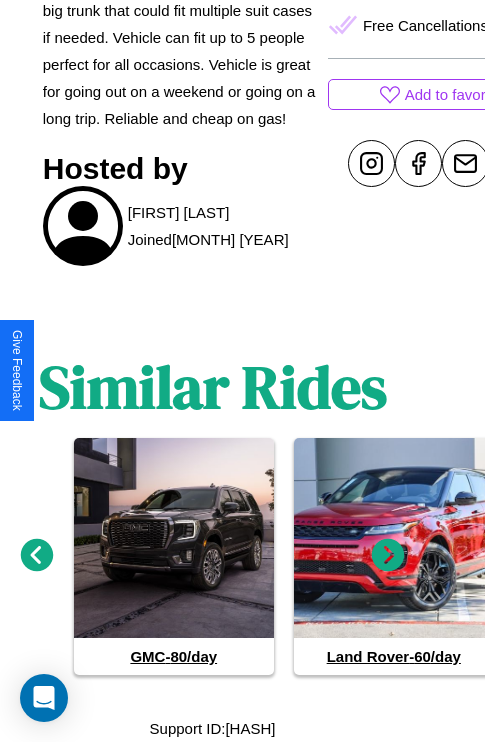 click 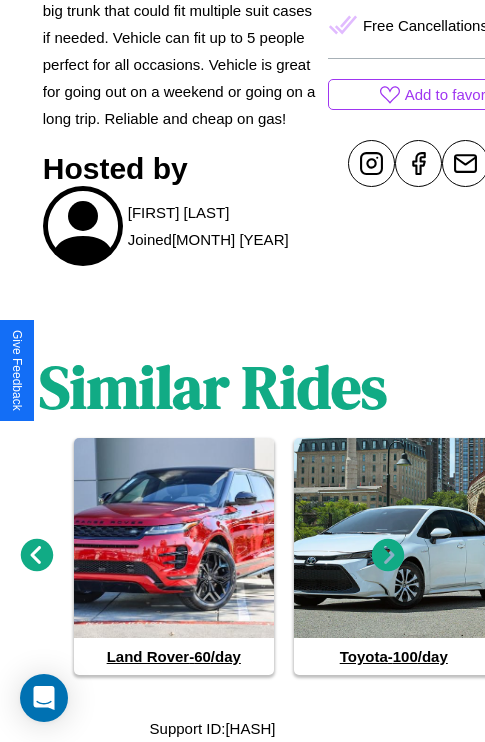 click 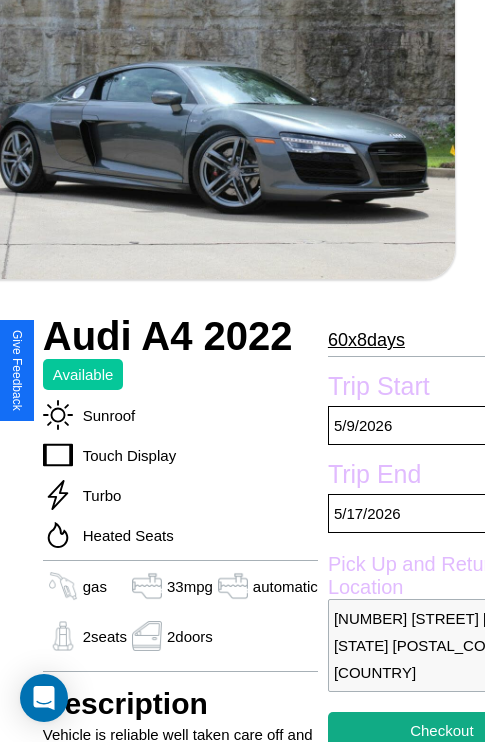 scroll, scrollTop: 94, scrollLeft: 30, axis: both 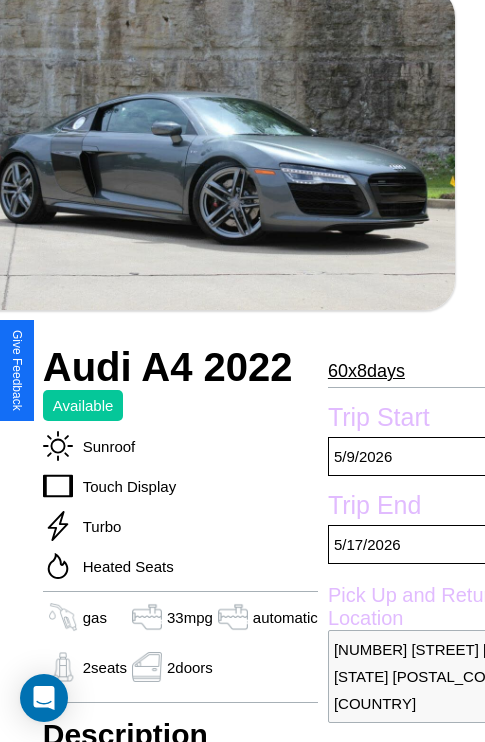 click on "60  x  8  days" at bounding box center [366, 371] 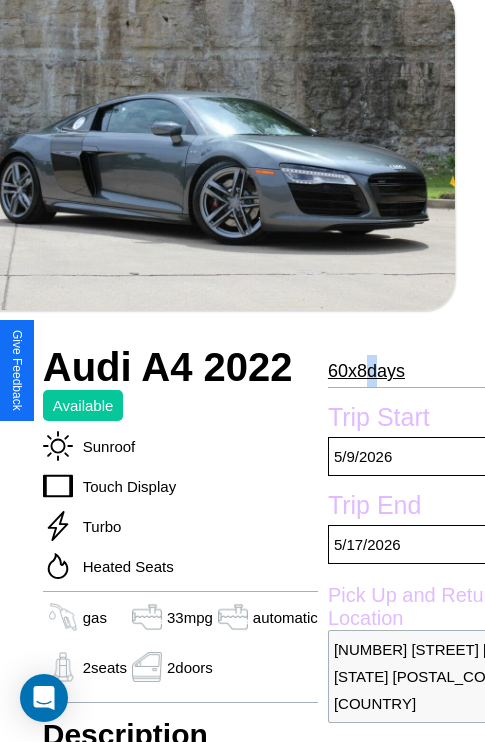 click on "60  x  8  days" at bounding box center [366, 371] 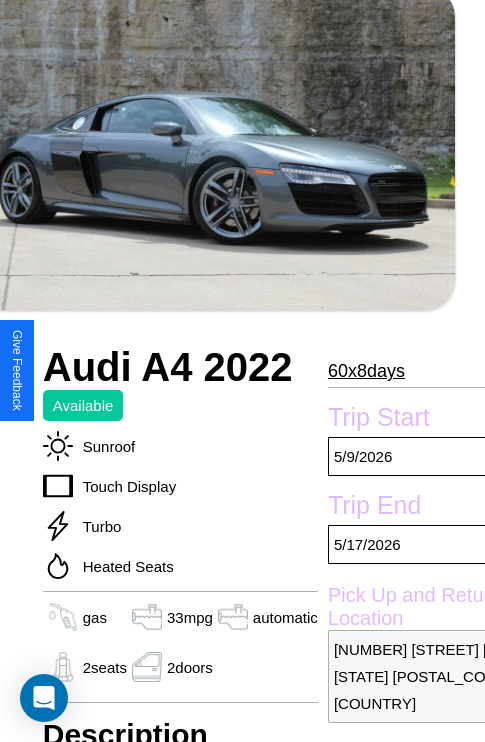 click on "60  x  8  days" at bounding box center [366, 371] 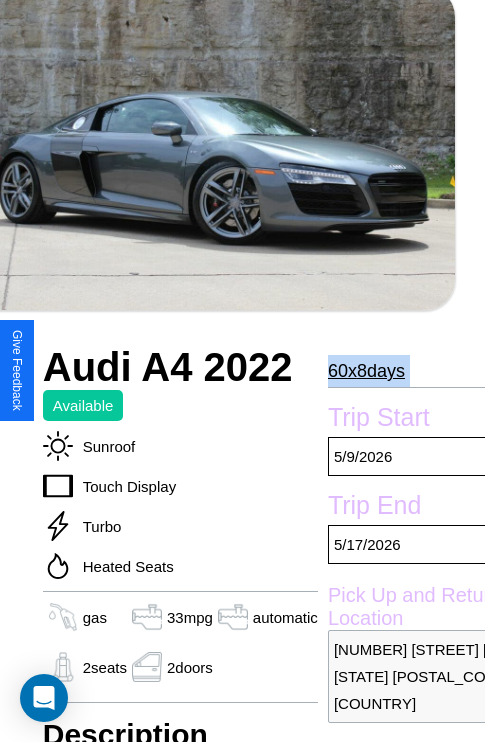 click on "60  x  8  days" at bounding box center [366, 371] 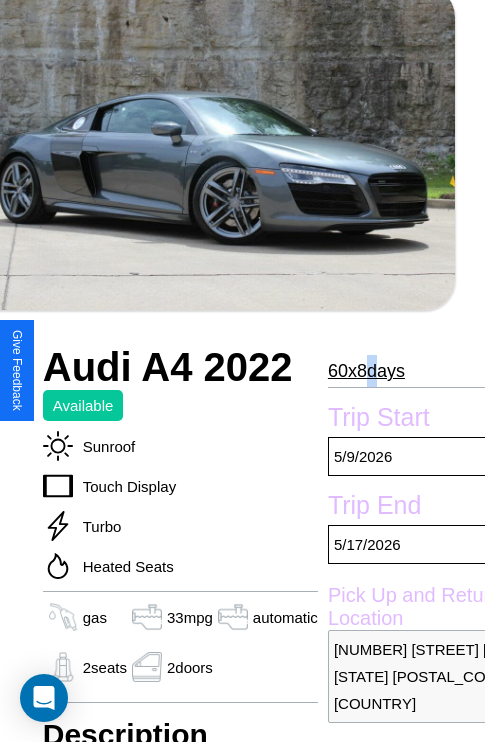 click on "60  x  8  days" at bounding box center [366, 371] 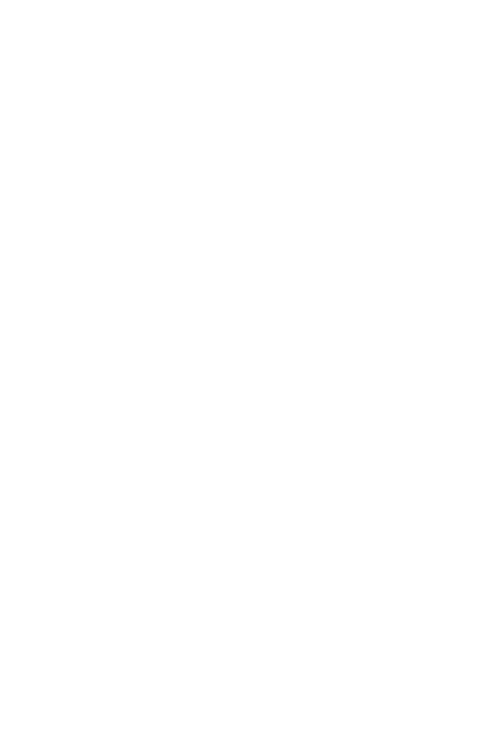 scroll, scrollTop: 0, scrollLeft: 0, axis: both 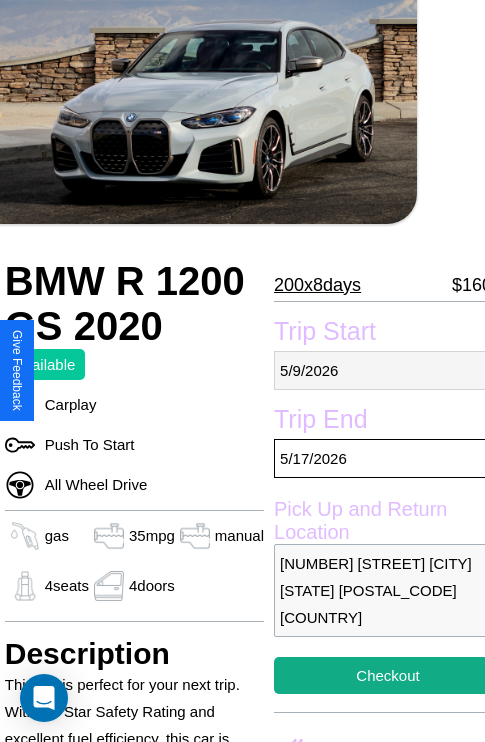 click on "5 / 9 / 2026" at bounding box center (388, 370) 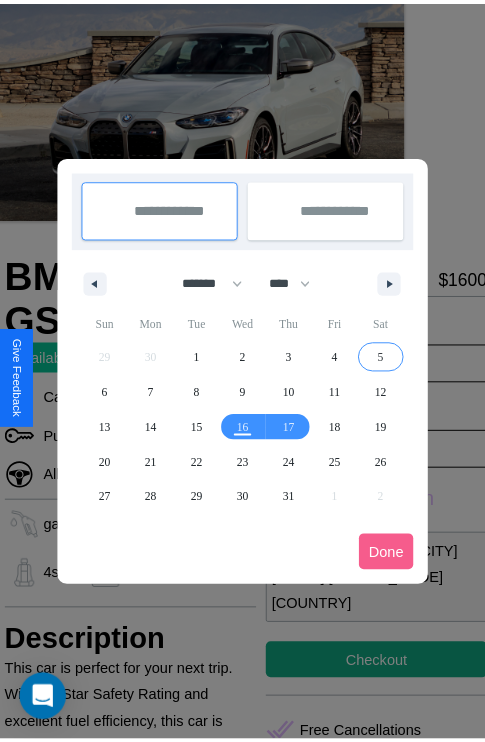 scroll, scrollTop: 0, scrollLeft: 68, axis: horizontal 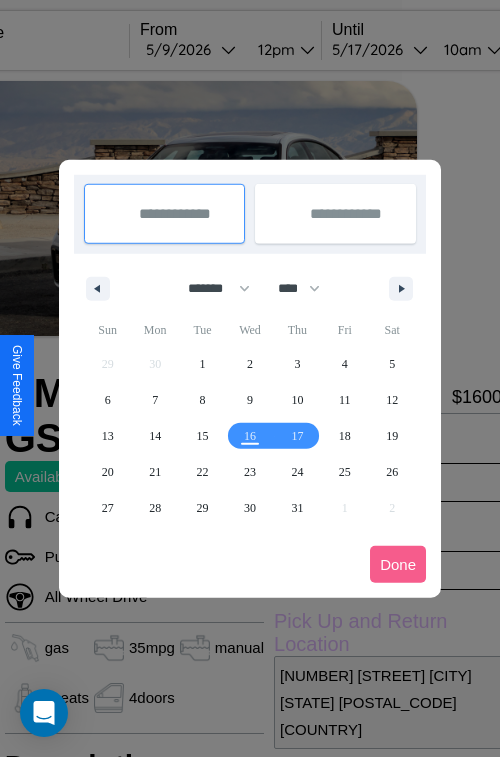 click at bounding box center [250, 378] 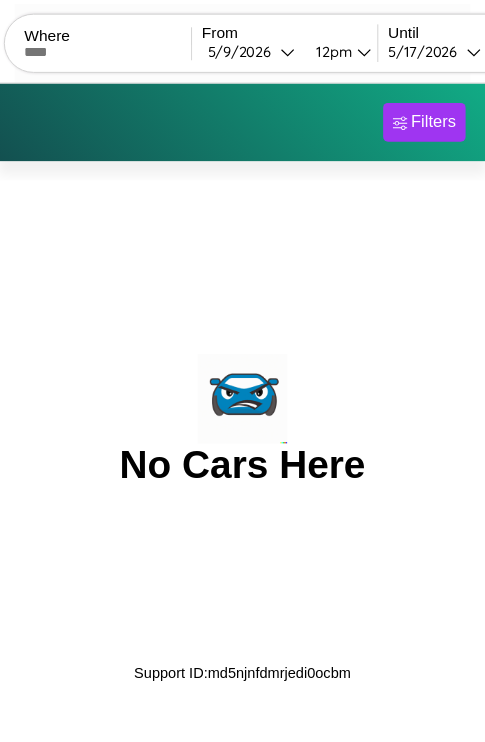 scroll, scrollTop: 0, scrollLeft: 0, axis: both 